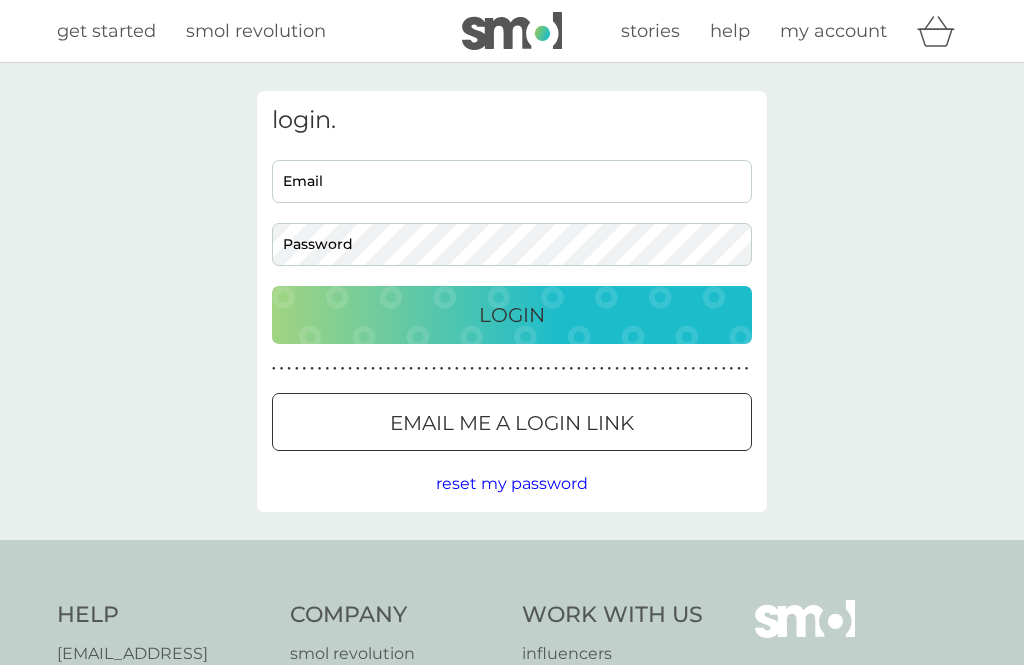 scroll, scrollTop: 0, scrollLeft: 0, axis: both 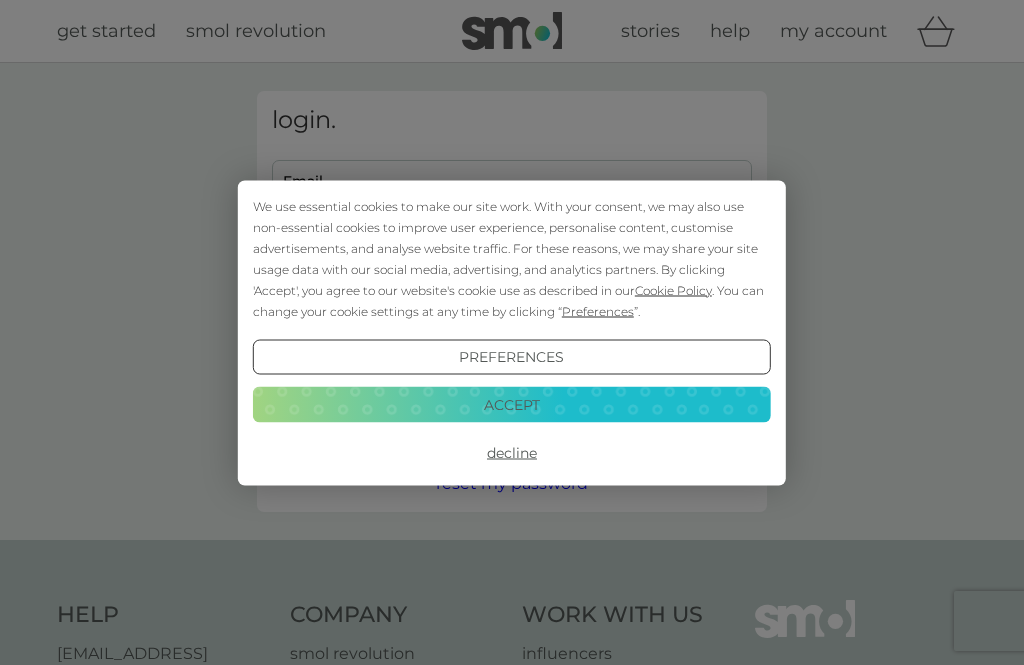 click on "Decline" at bounding box center (512, 453) 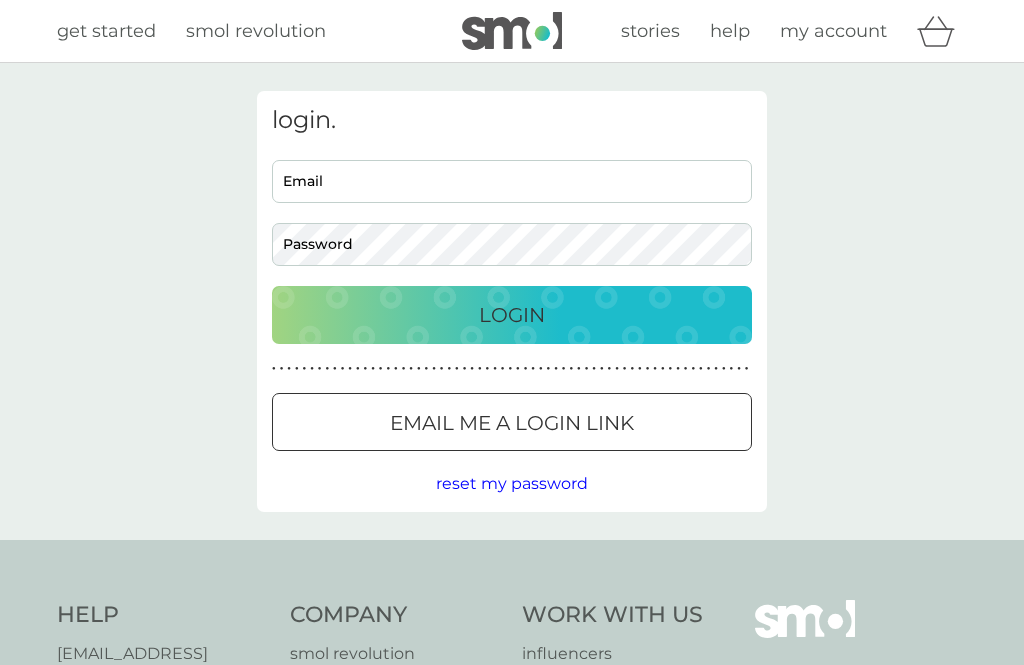 scroll, scrollTop: 0, scrollLeft: 0, axis: both 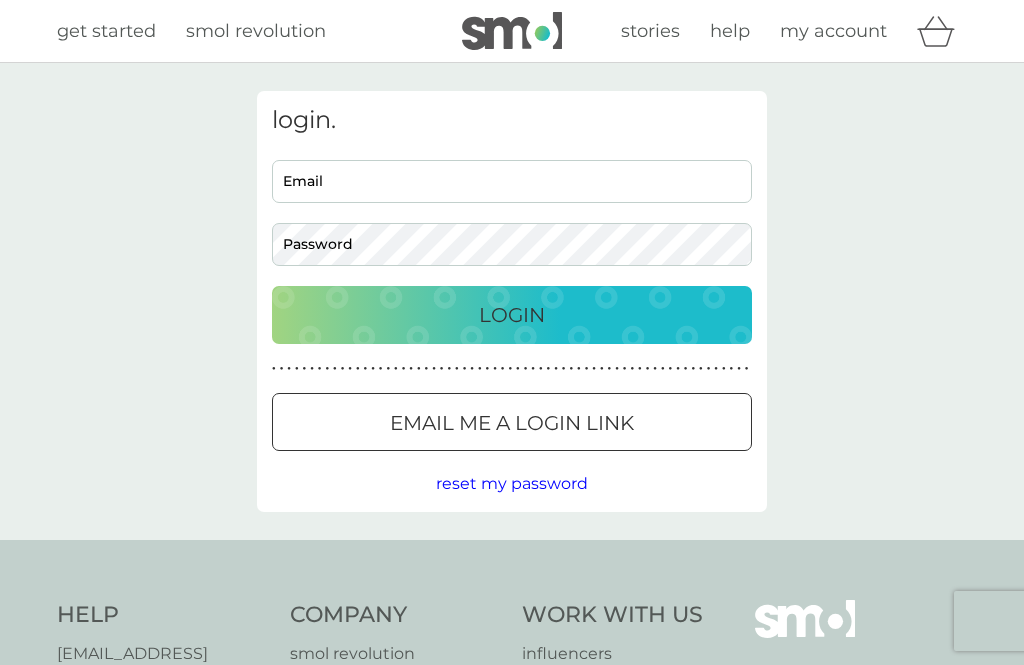 click on "Email" at bounding box center [512, 181] 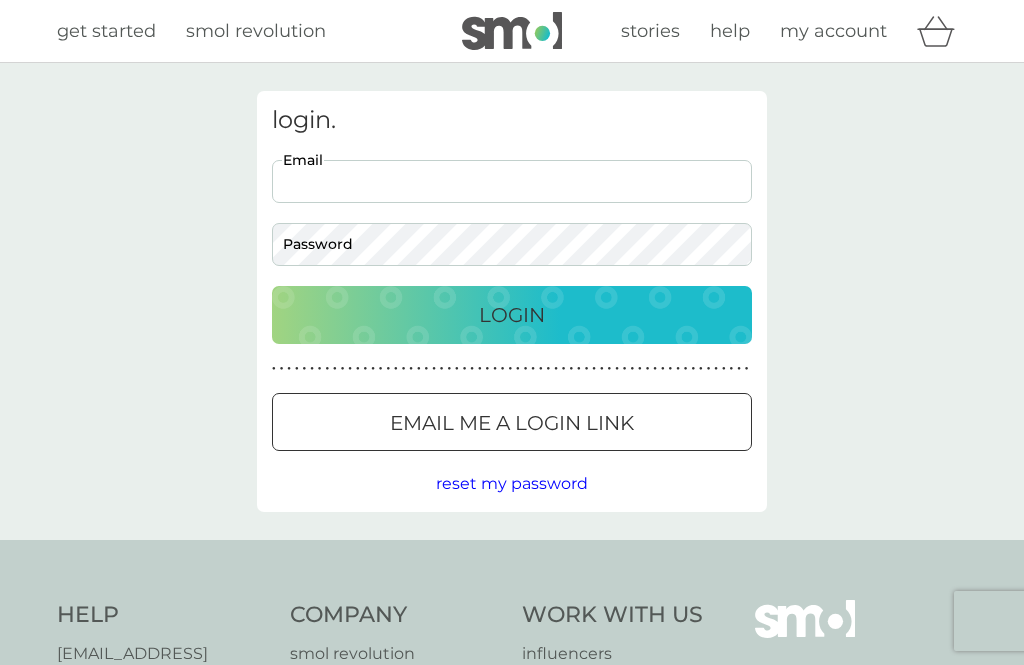 scroll, scrollTop: 0, scrollLeft: 0, axis: both 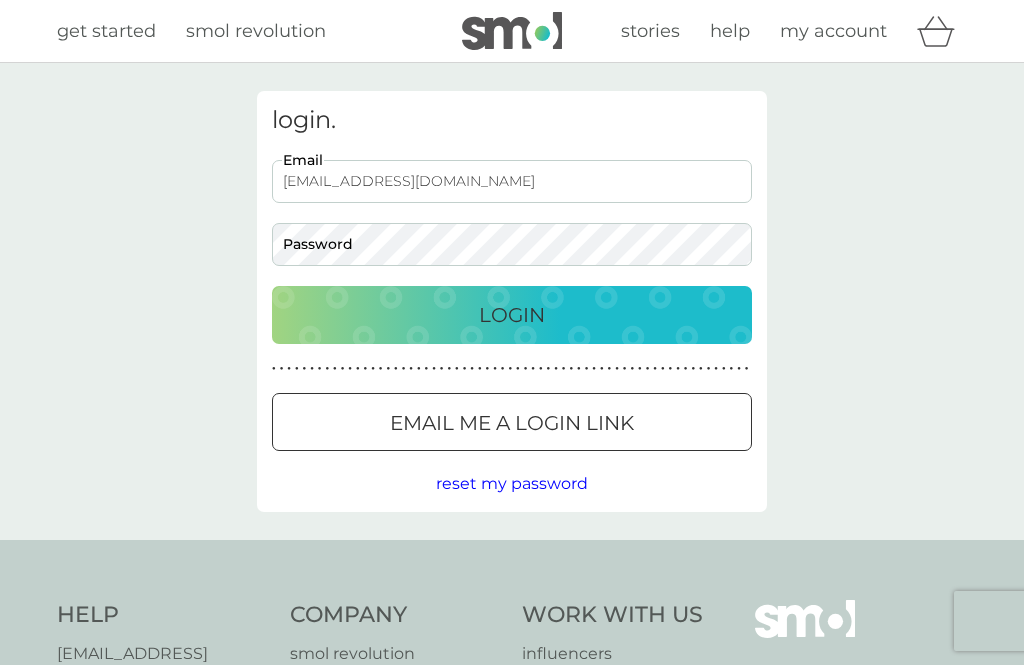 type on "[EMAIL_ADDRESS][DOMAIN_NAME]" 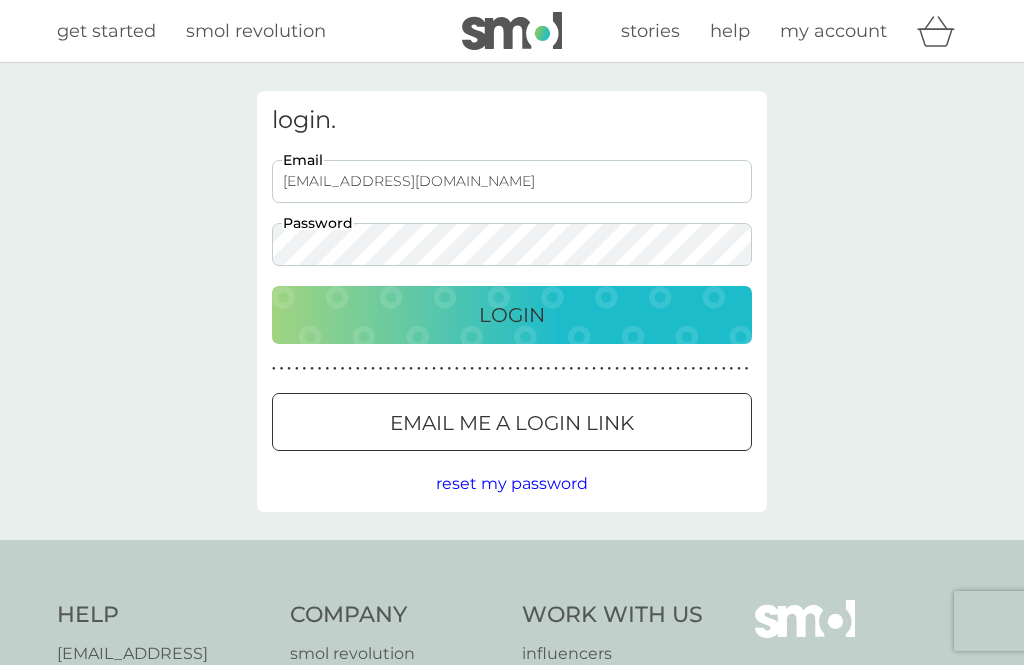 click on "Login" at bounding box center [512, 315] 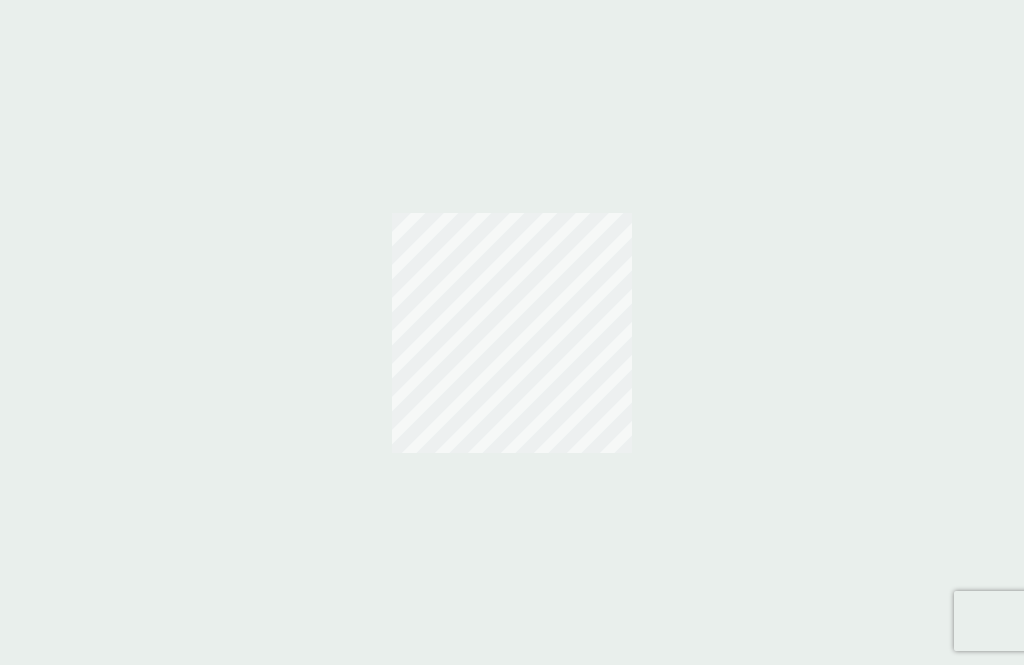 scroll, scrollTop: 0, scrollLeft: 0, axis: both 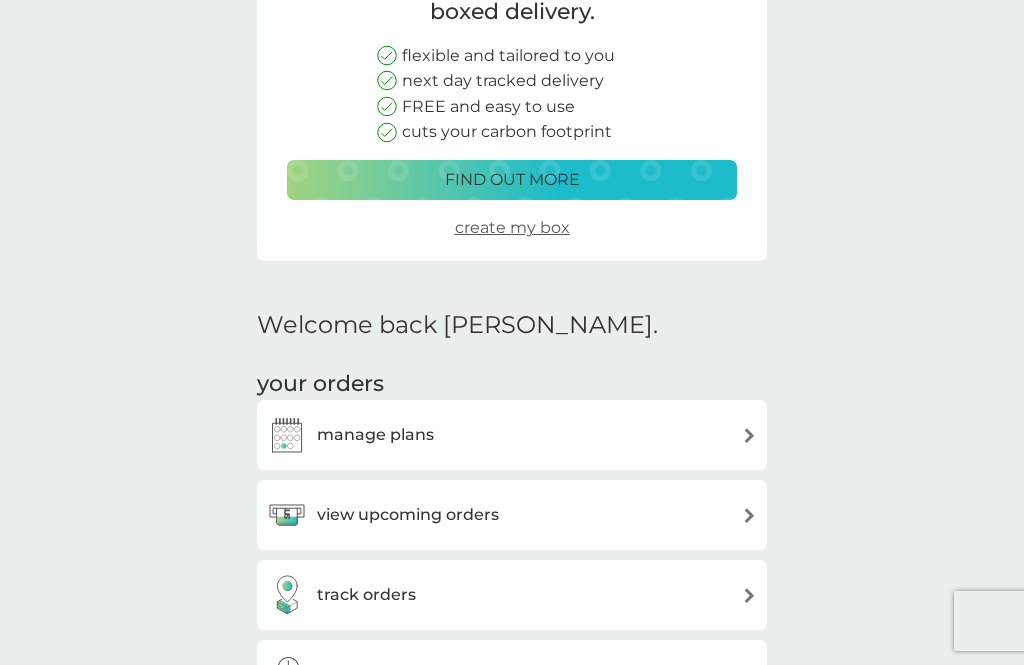click on "view upcoming orders" at bounding box center (512, 515) 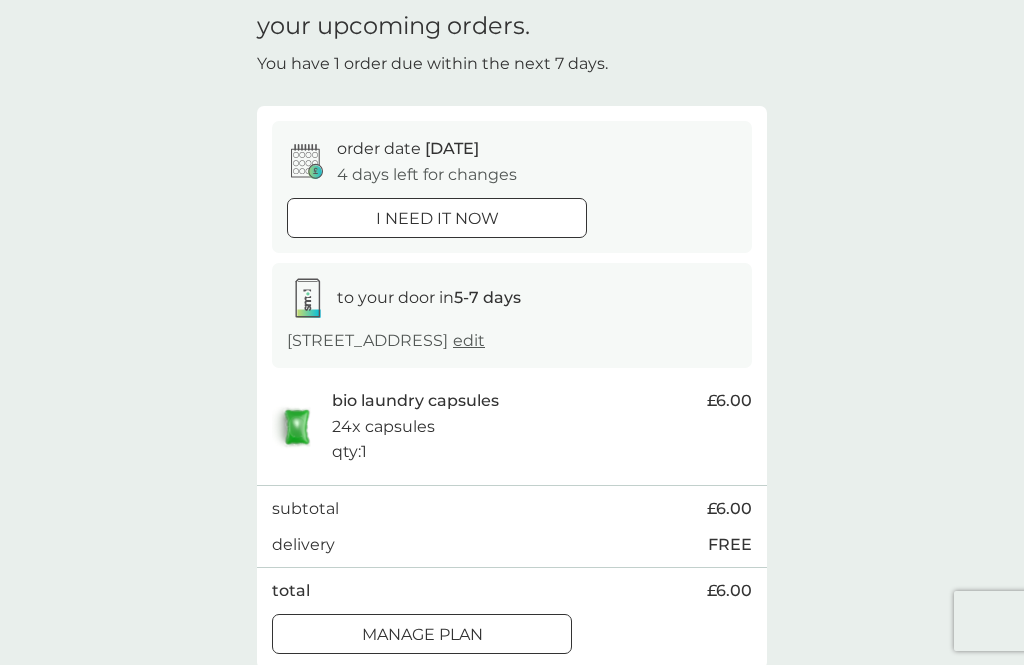scroll, scrollTop: 0, scrollLeft: 0, axis: both 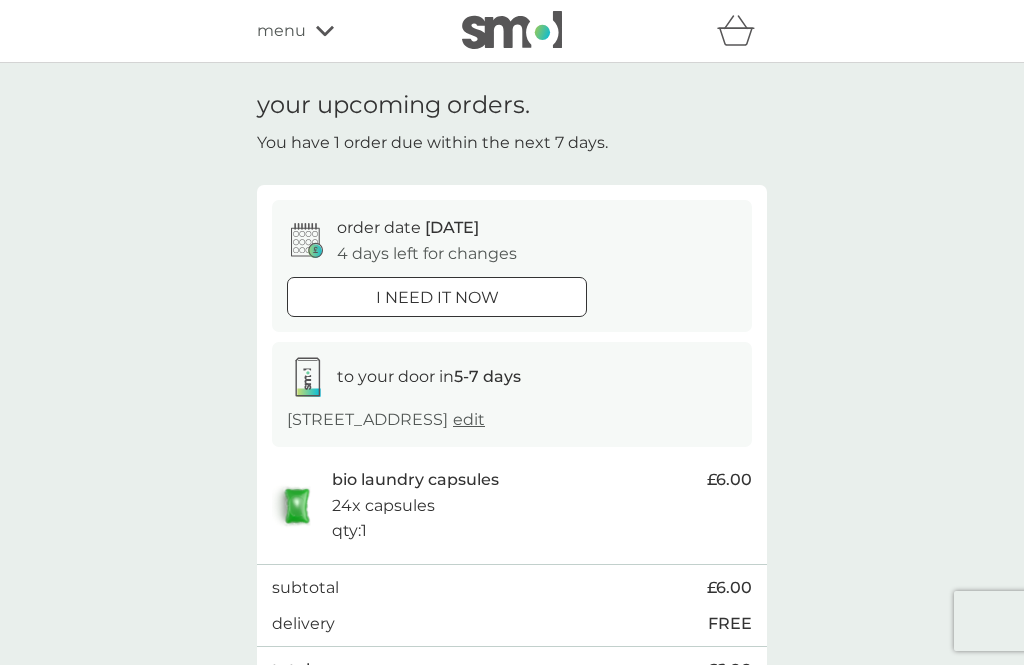click on "menu" at bounding box center (281, 31) 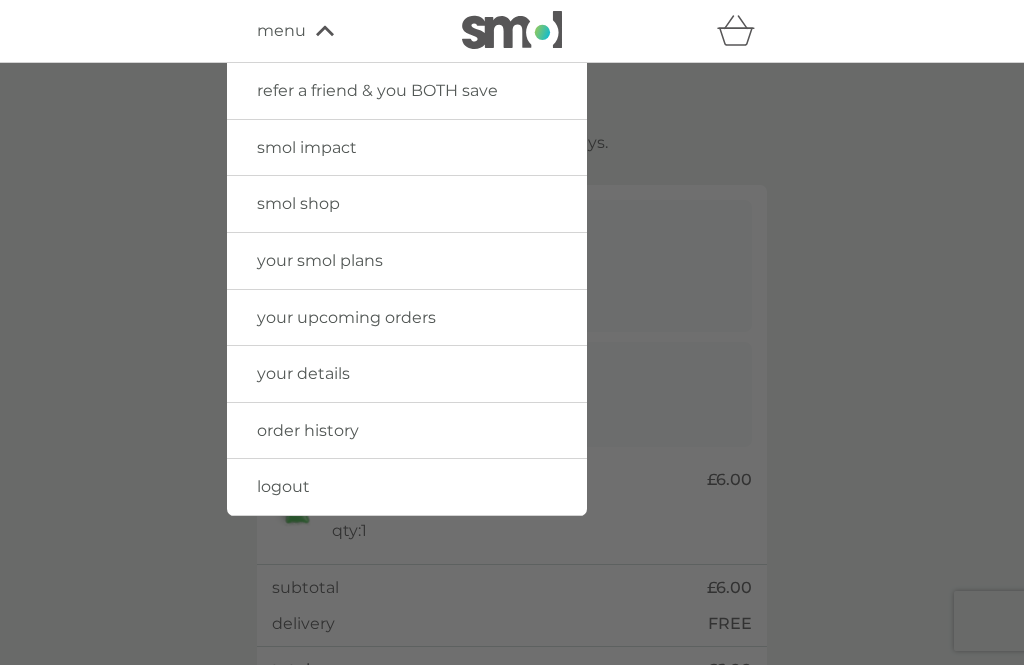 click on "your upcoming orders" at bounding box center [346, 317] 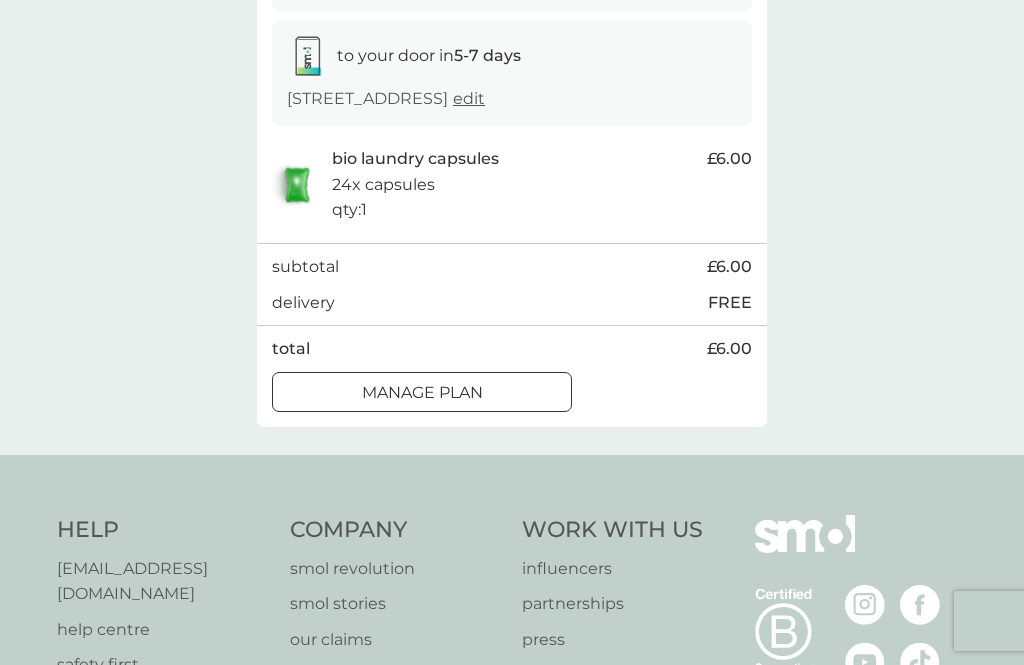 scroll, scrollTop: 322, scrollLeft: 0, axis: vertical 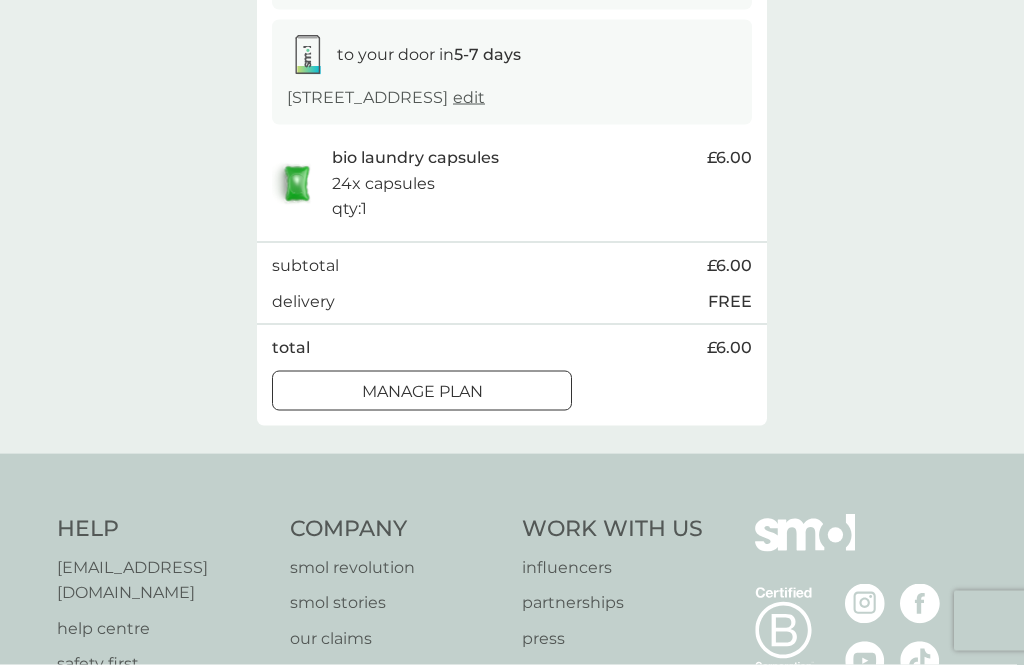 click on "Manage plan" at bounding box center [422, 392] 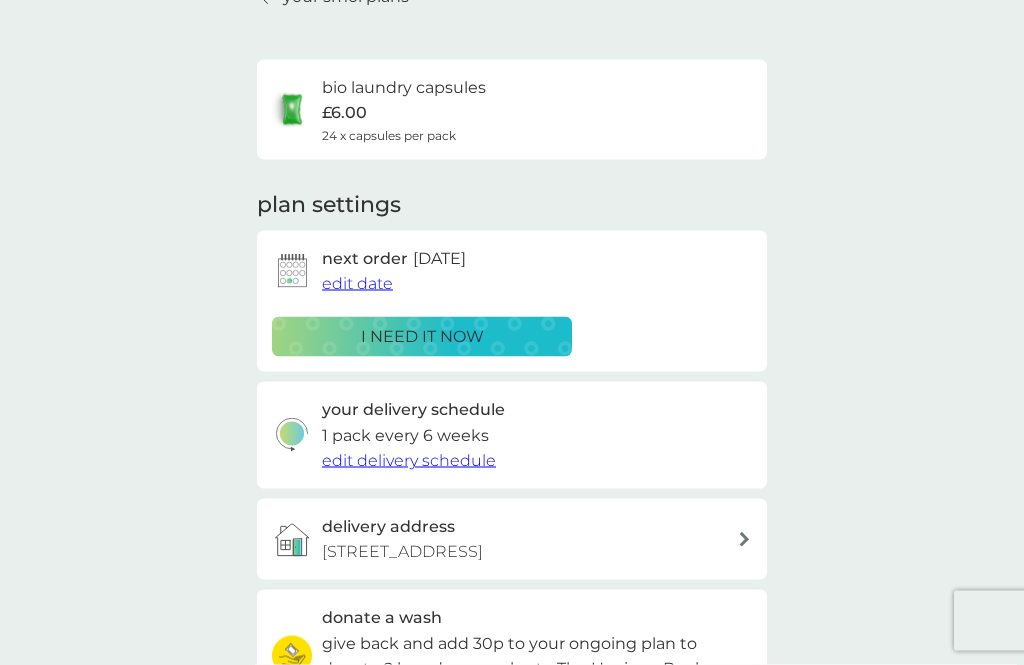 scroll, scrollTop: 109, scrollLeft: 0, axis: vertical 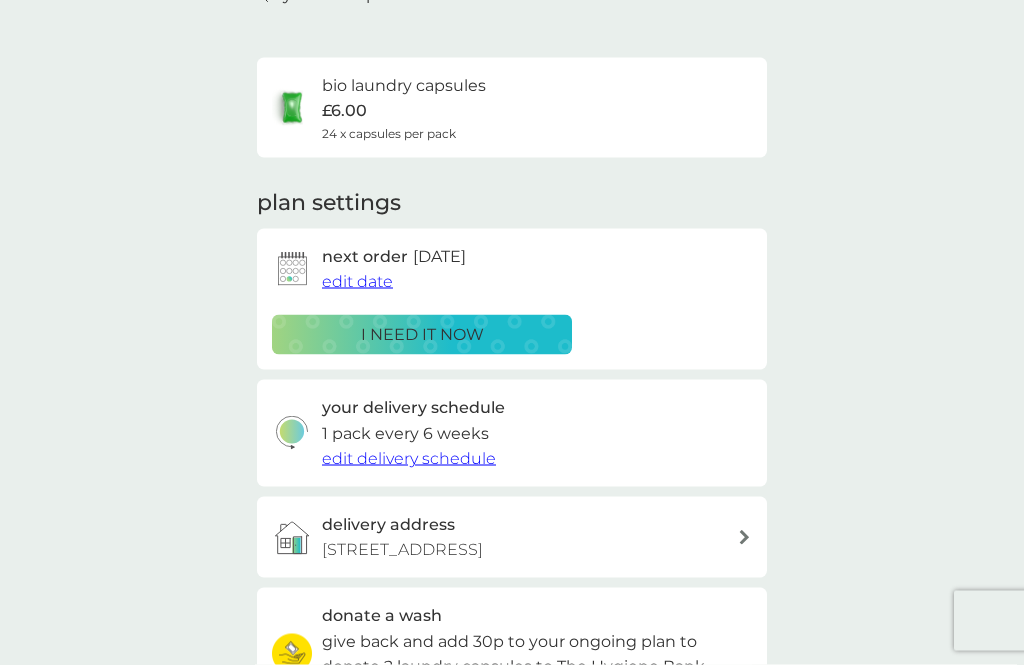 click on "edit date" at bounding box center [357, 281] 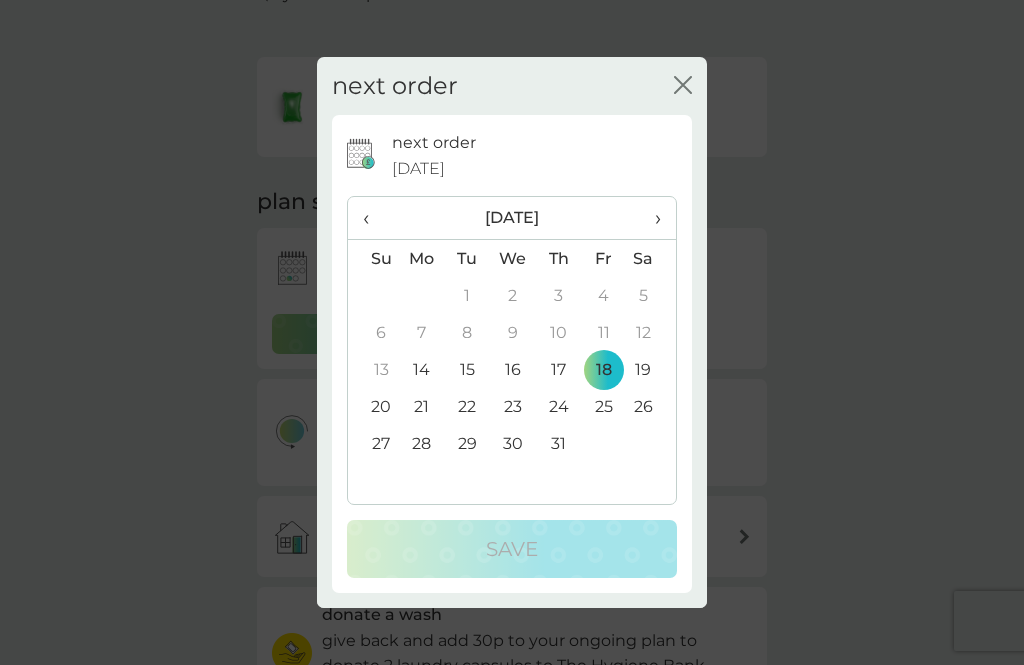 click on "›" at bounding box center (651, 218) 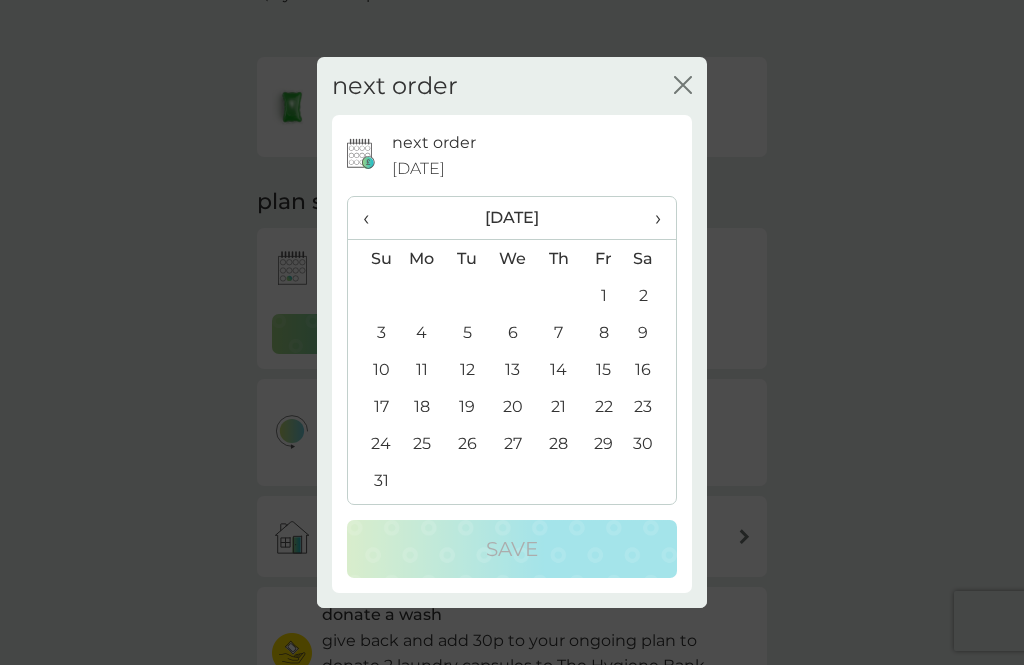 click on "3" at bounding box center [373, 332] 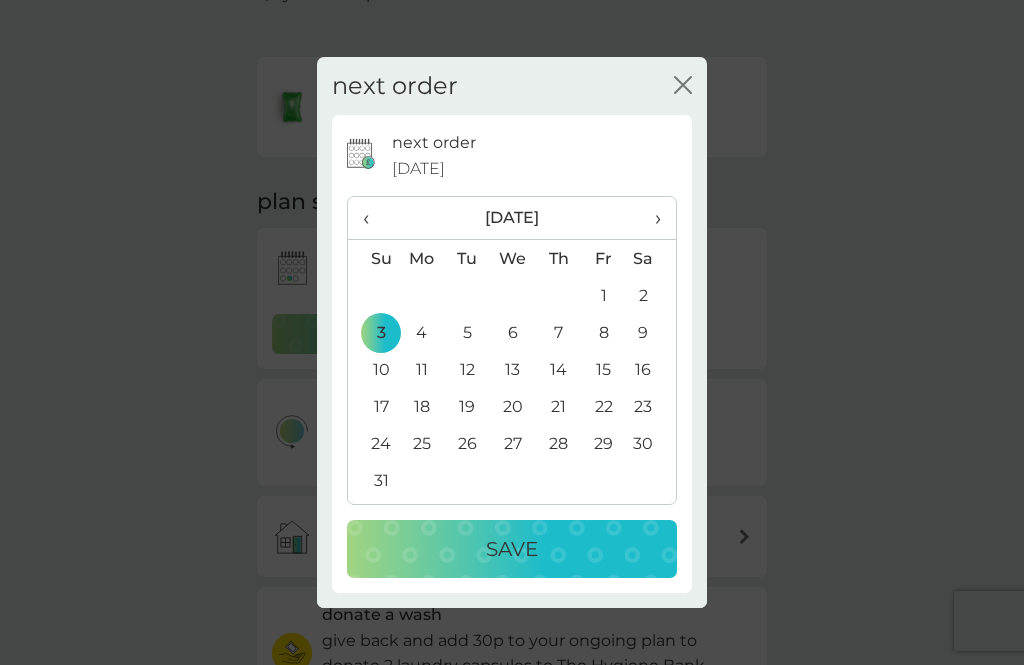 click on "4" at bounding box center [422, 332] 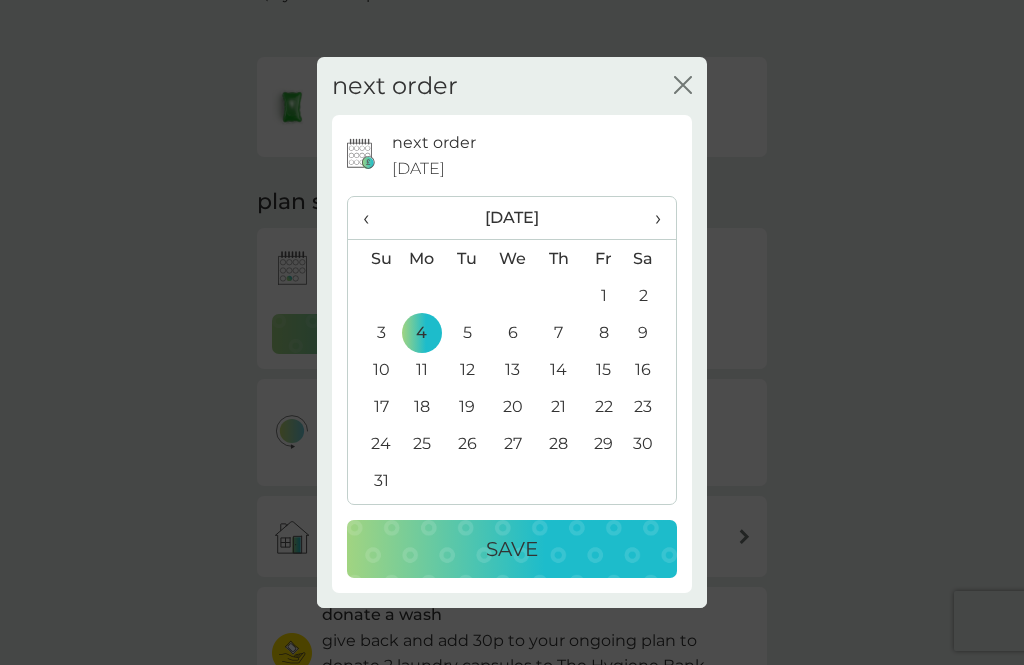 click on "Save" at bounding box center [512, 549] 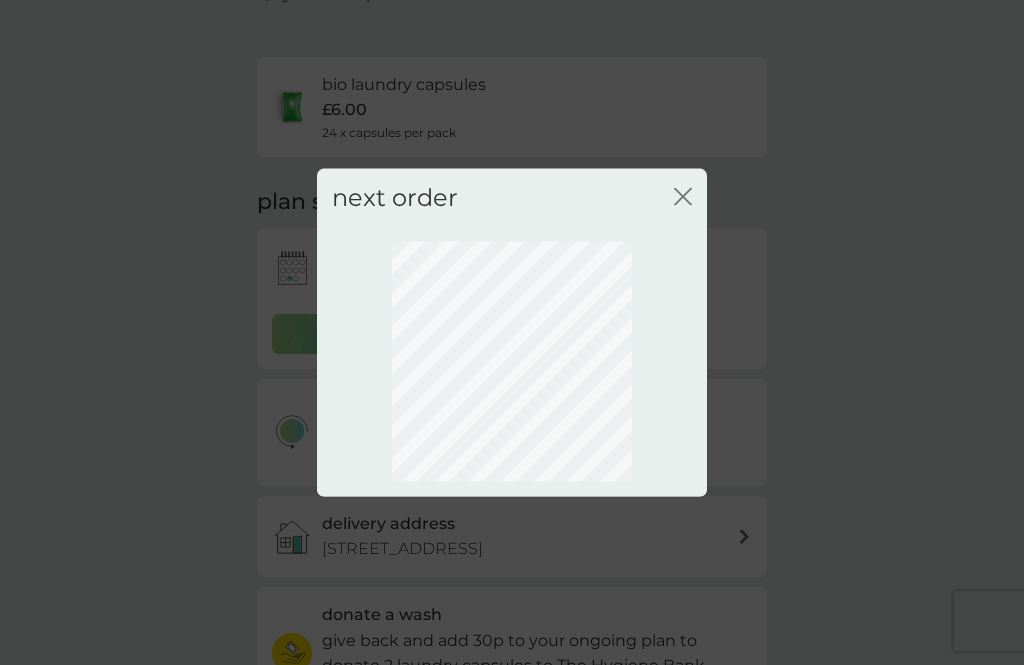 scroll, scrollTop: 108, scrollLeft: 0, axis: vertical 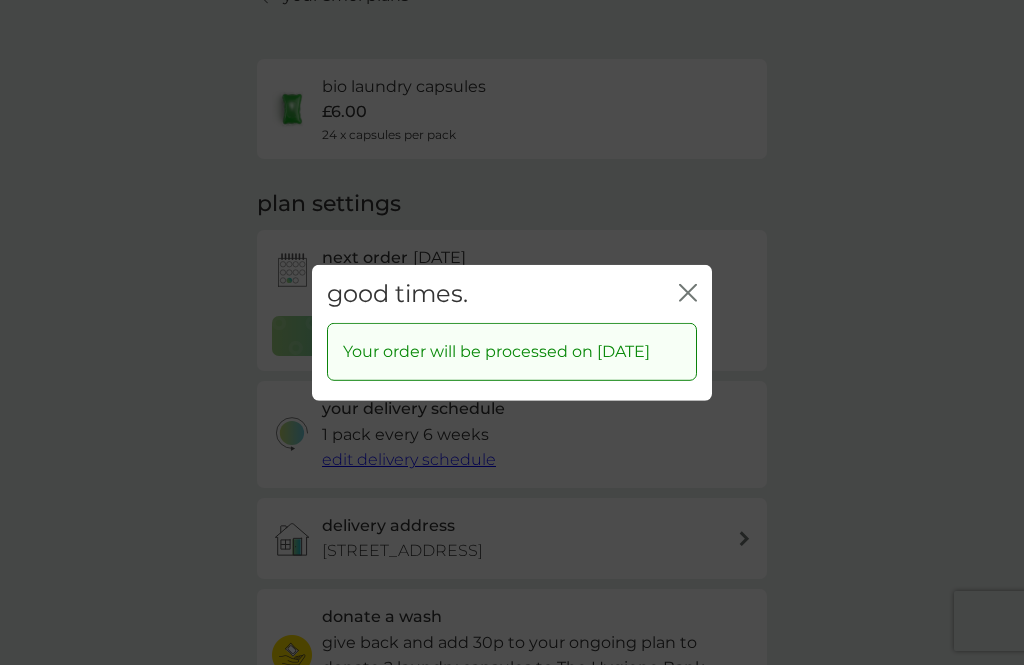 click on "close" 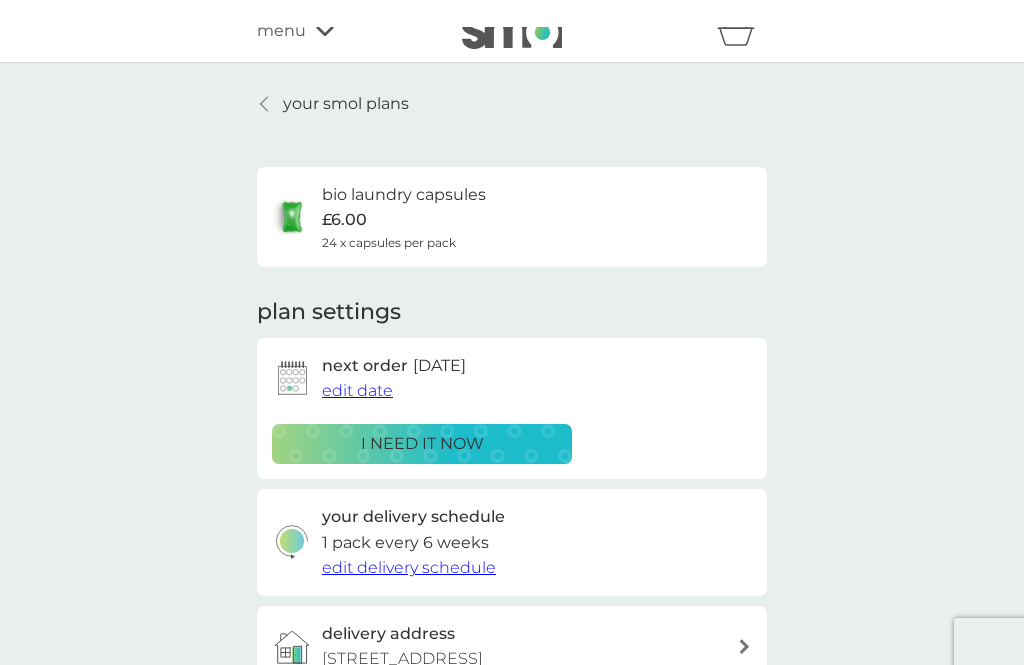 scroll, scrollTop: 0, scrollLeft: 0, axis: both 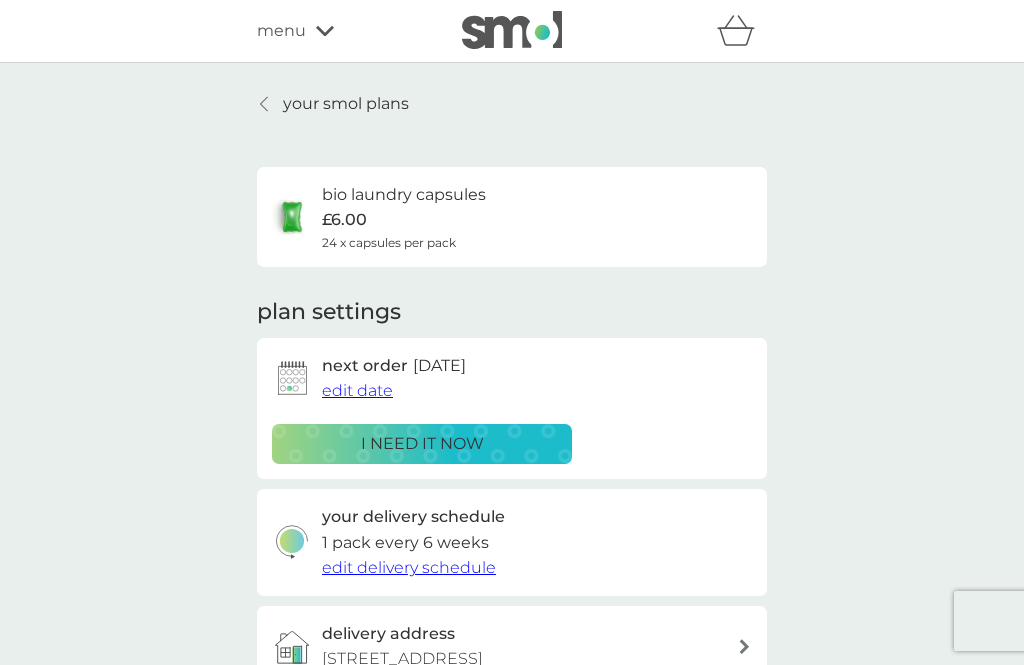 click on "your smol plans" at bounding box center [333, 104] 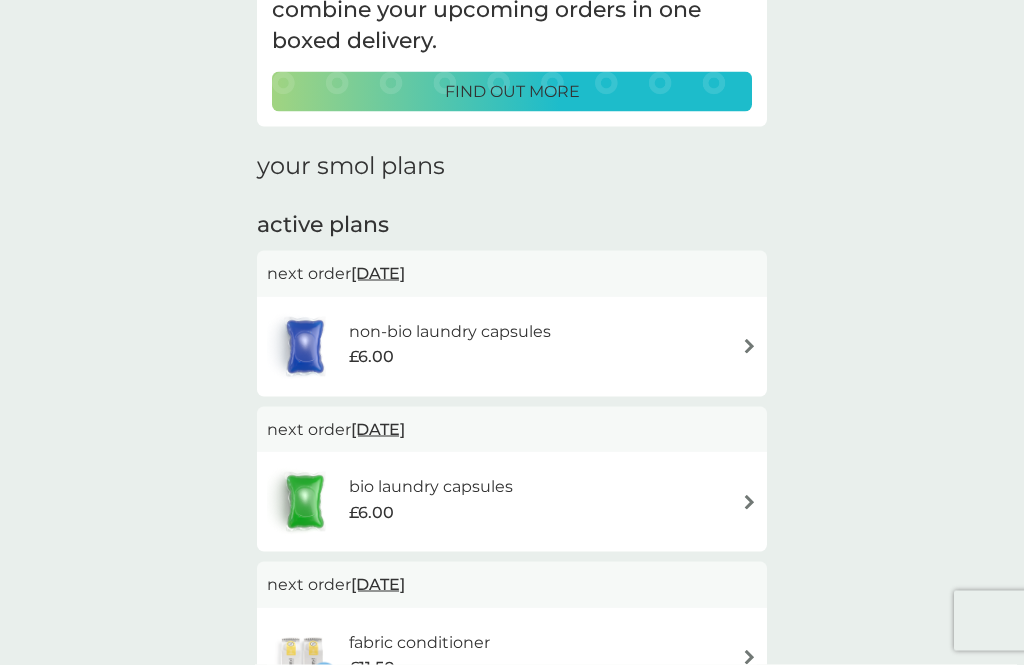 scroll, scrollTop: 167, scrollLeft: 0, axis: vertical 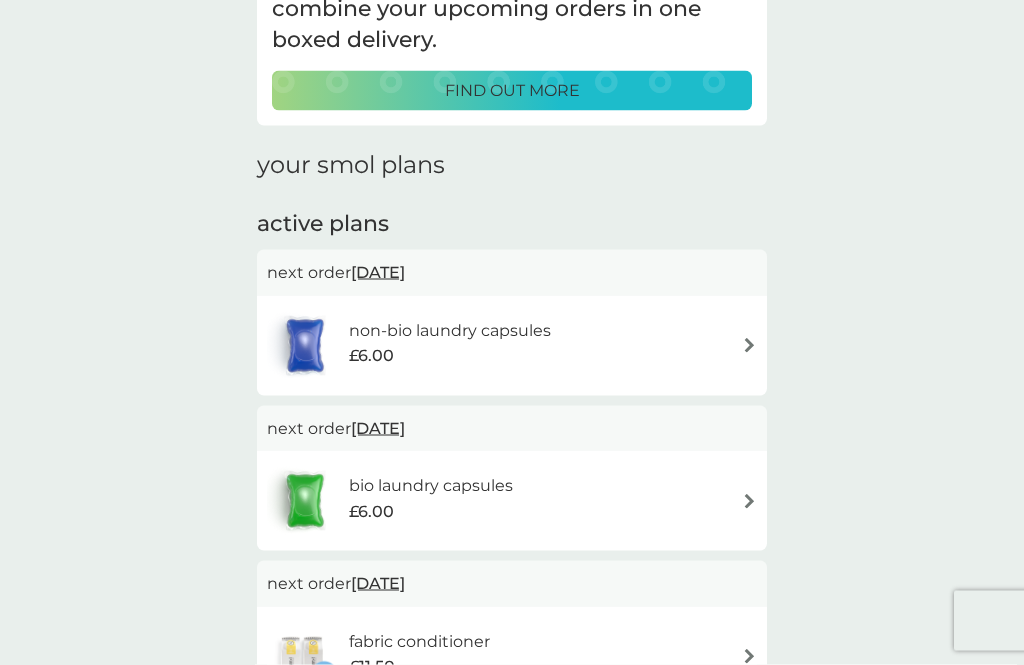 click on "£6.00" at bounding box center [450, 356] 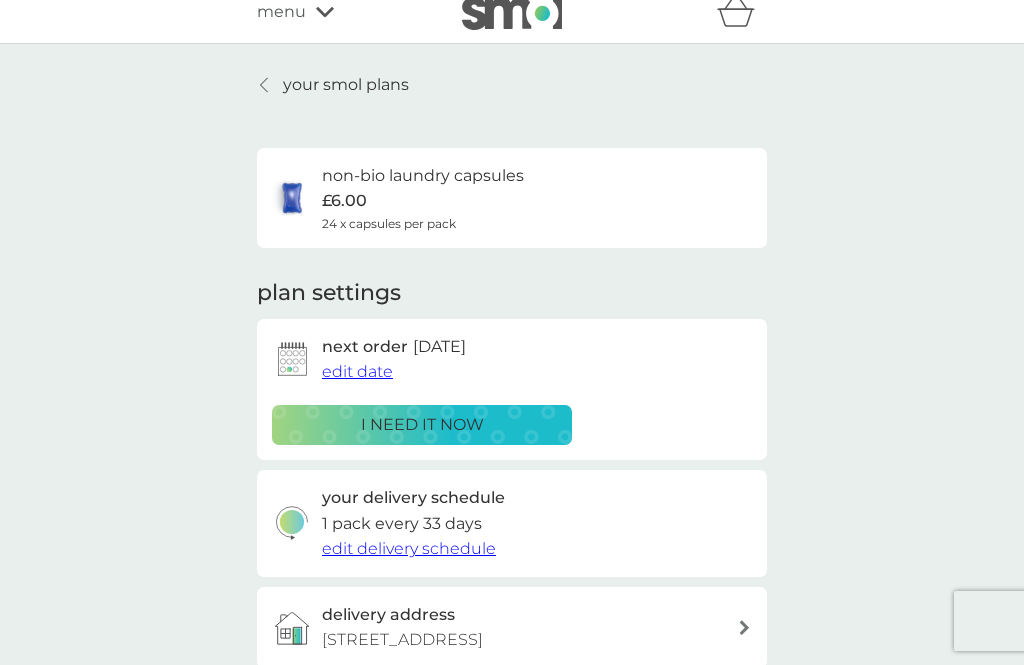 scroll, scrollTop: 0, scrollLeft: 0, axis: both 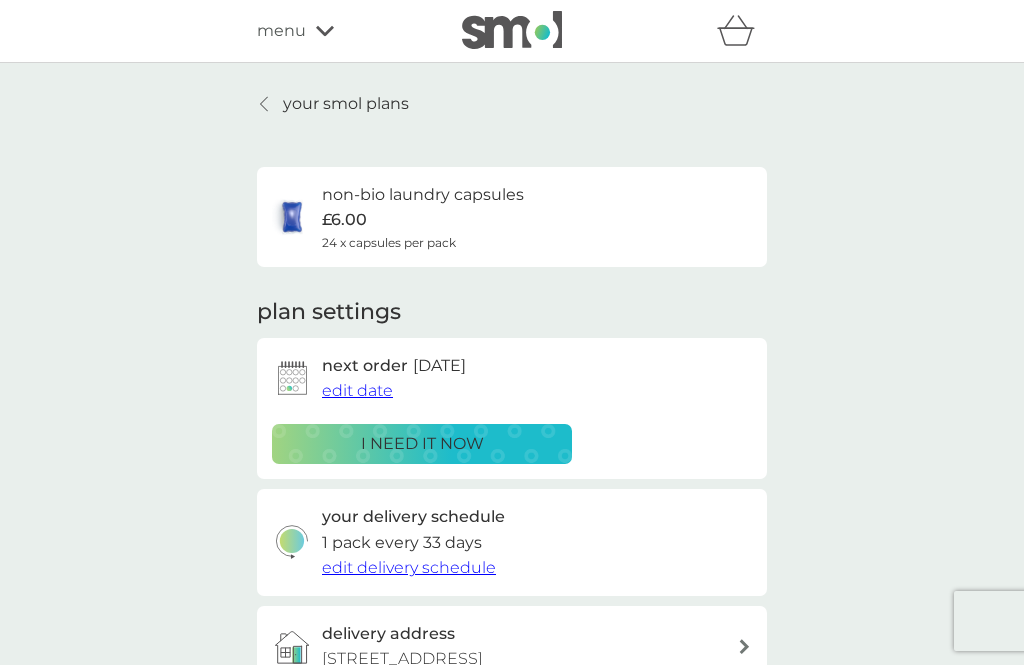click on "your smol plans" at bounding box center [333, 104] 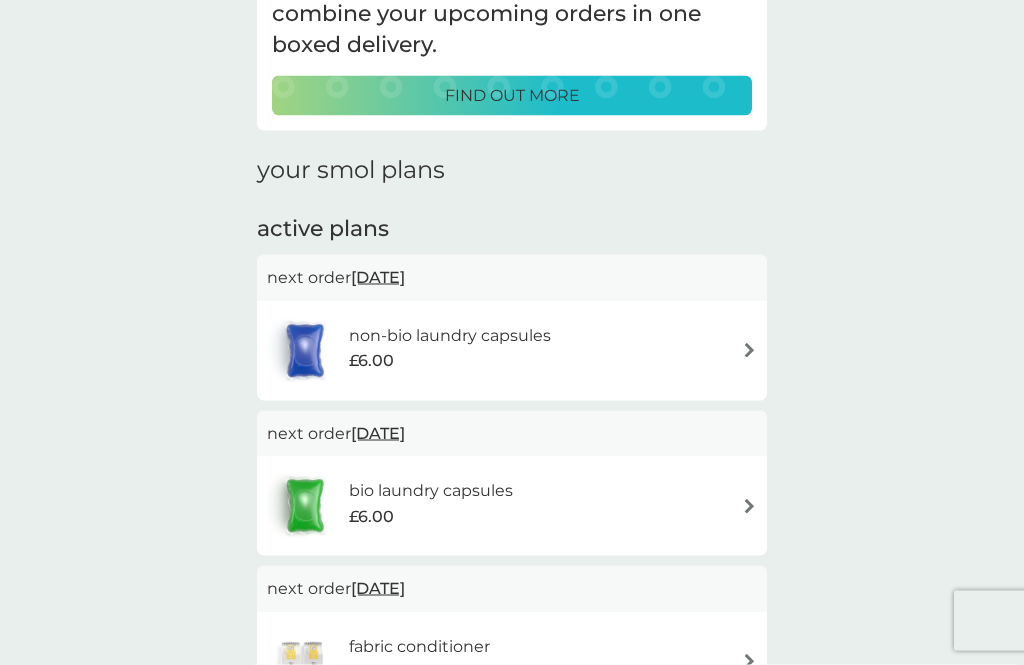 scroll, scrollTop: 165, scrollLeft: 0, axis: vertical 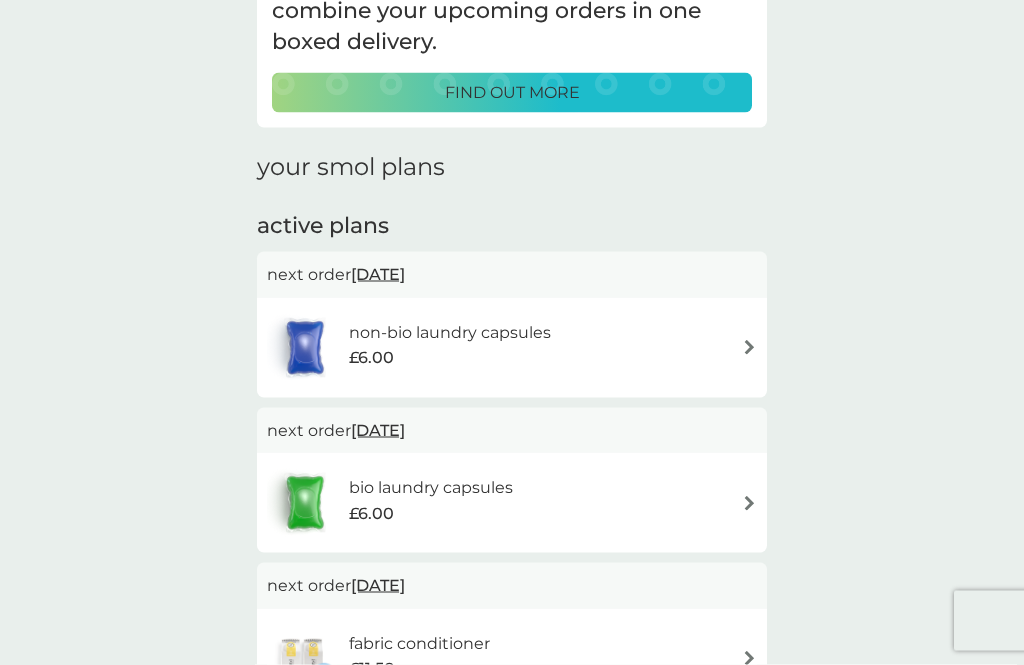 click at bounding box center [749, 347] 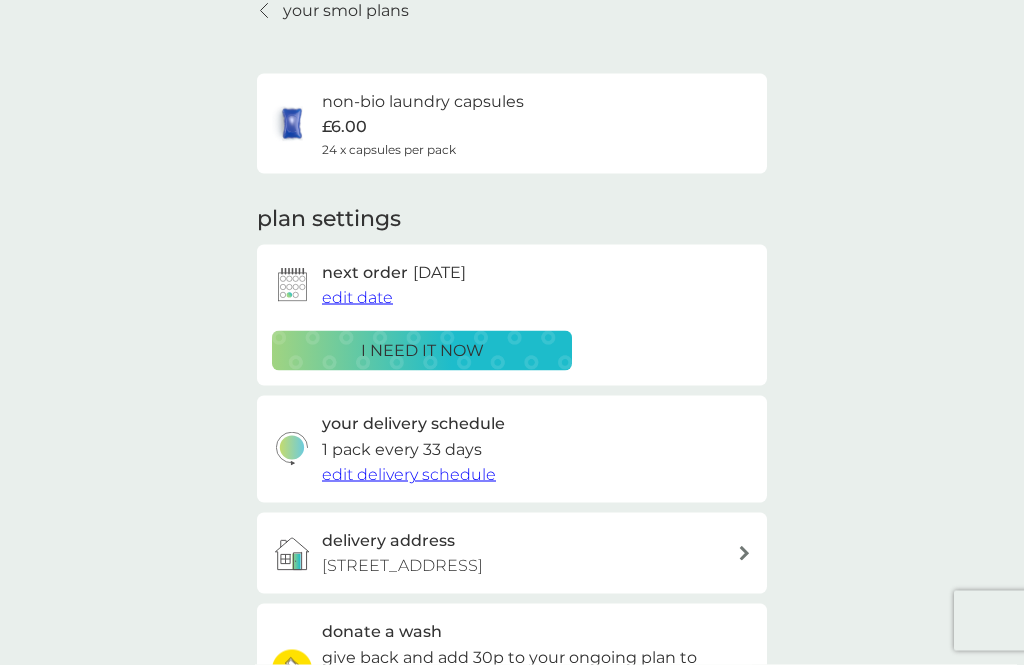 scroll, scrollTop: 86, scrollLeft: 0, axis: vertical 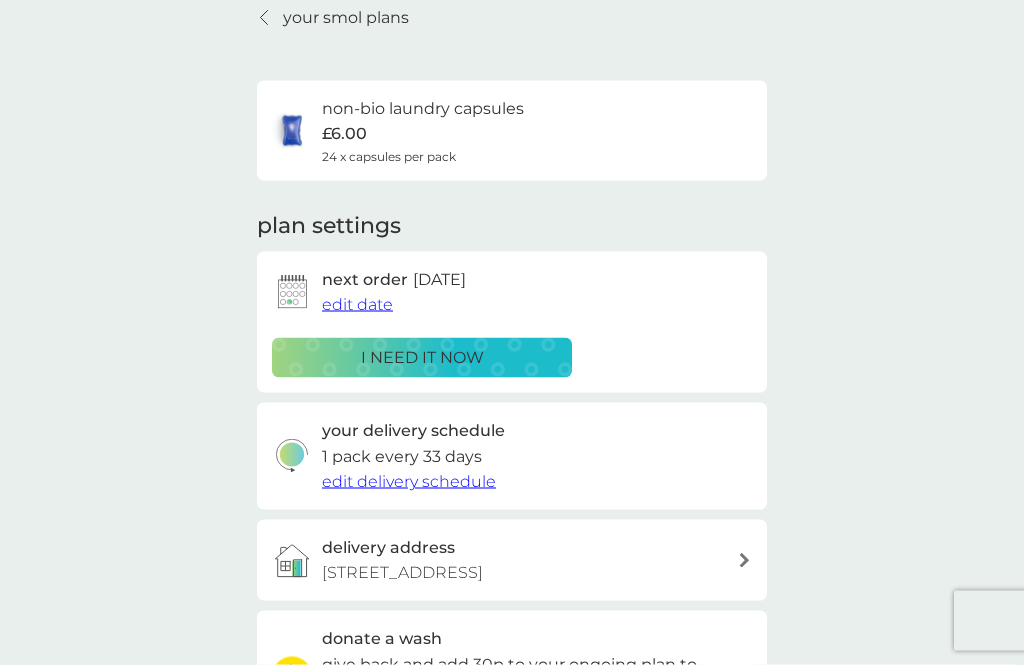 click on "edit date" at bounding box center (357, 304) 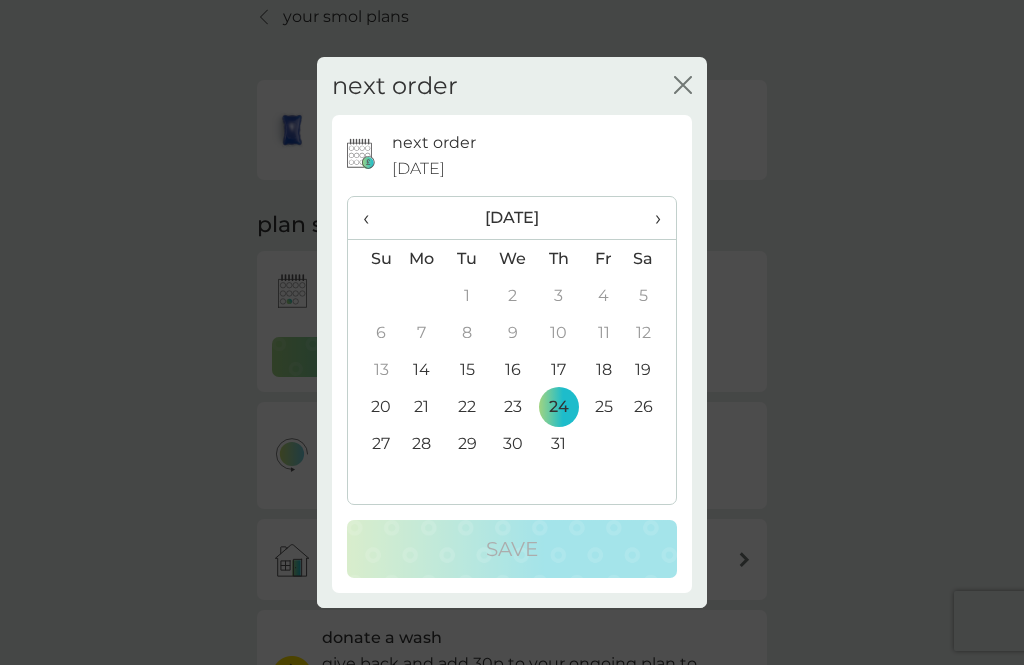 click 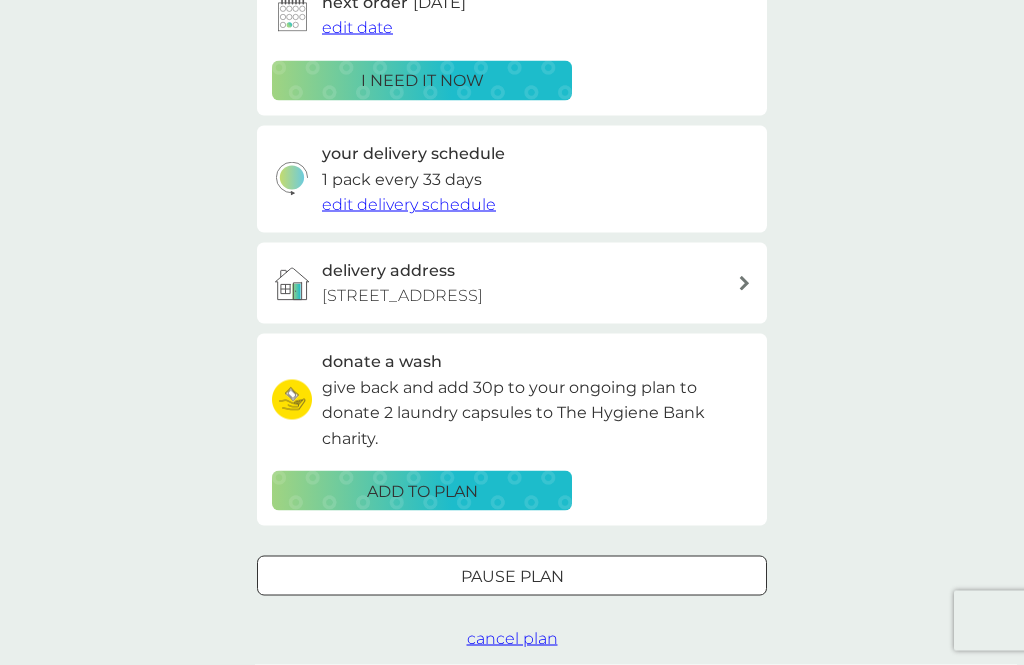 scroll, scrollTop: 365, scrollLeft: 0, axis: vertical 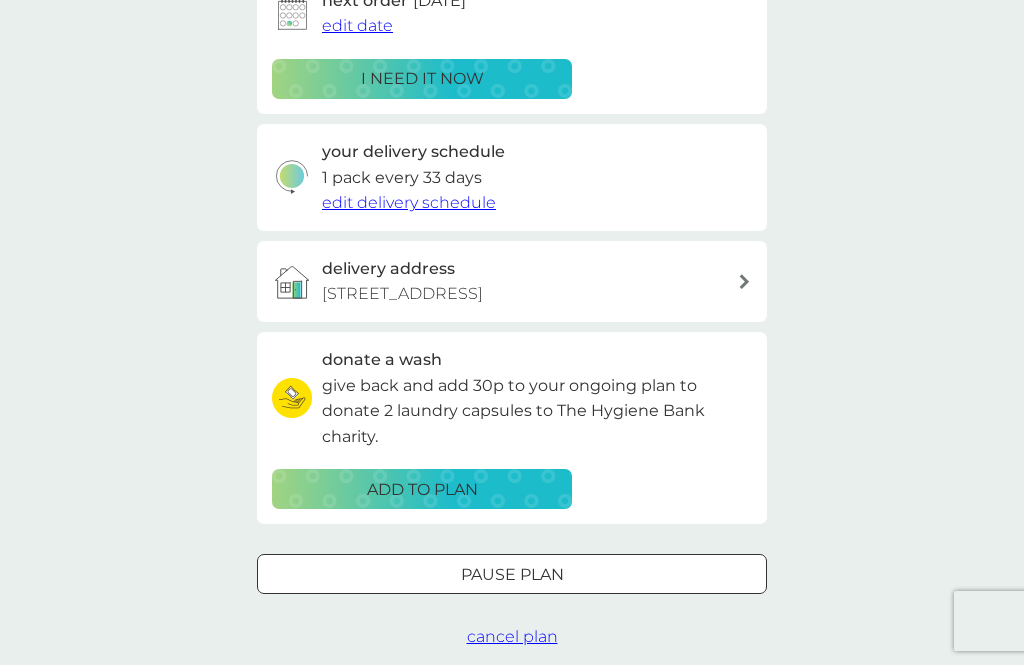 click on "edit delivery schedule" at bounding box center (409, 202) 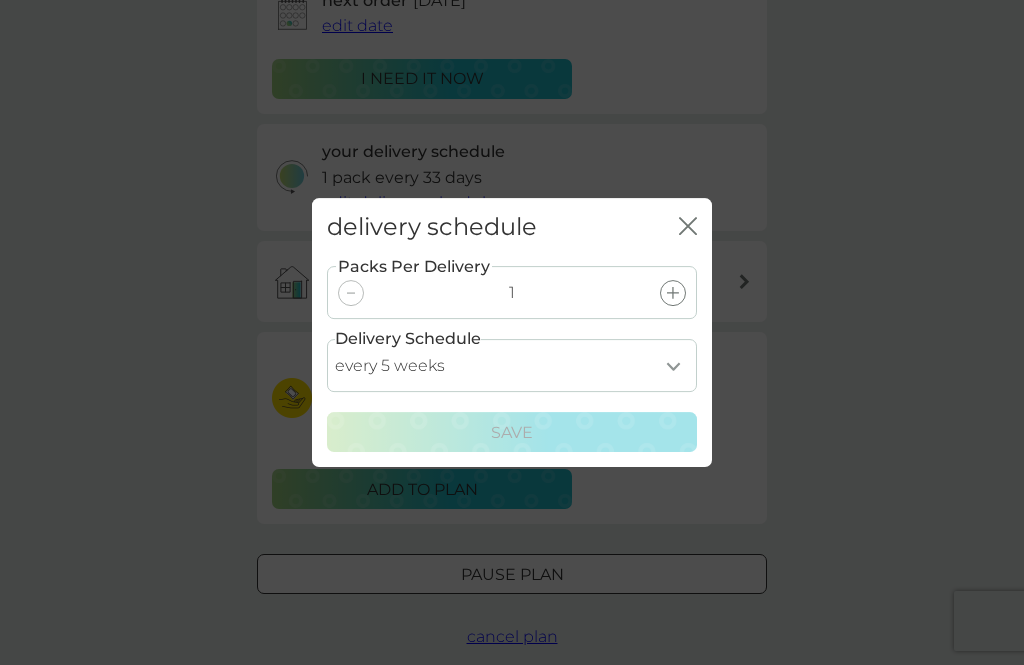click on "close" 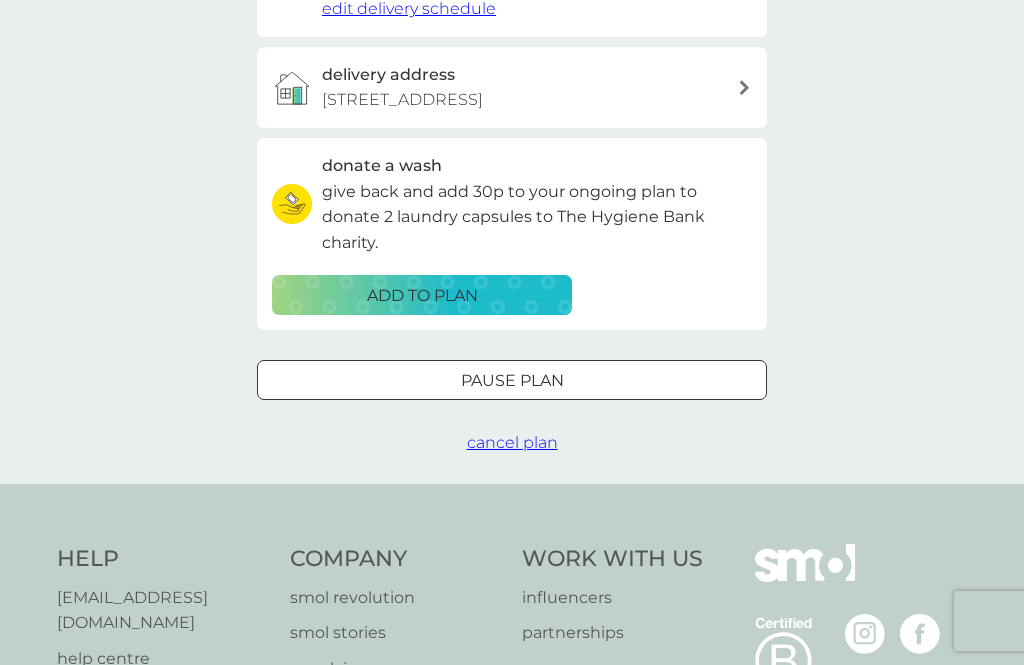scroll, scrollTop: 562, scrollLeft: 0, axis: vertical 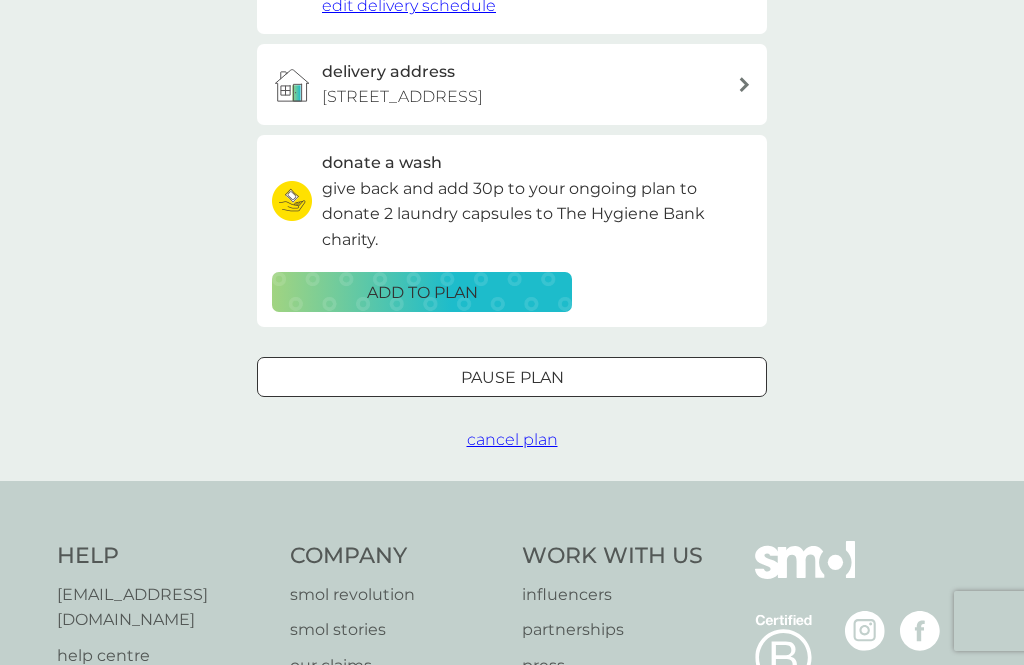 click on "Pause plan" at bounding box center (512, 378) 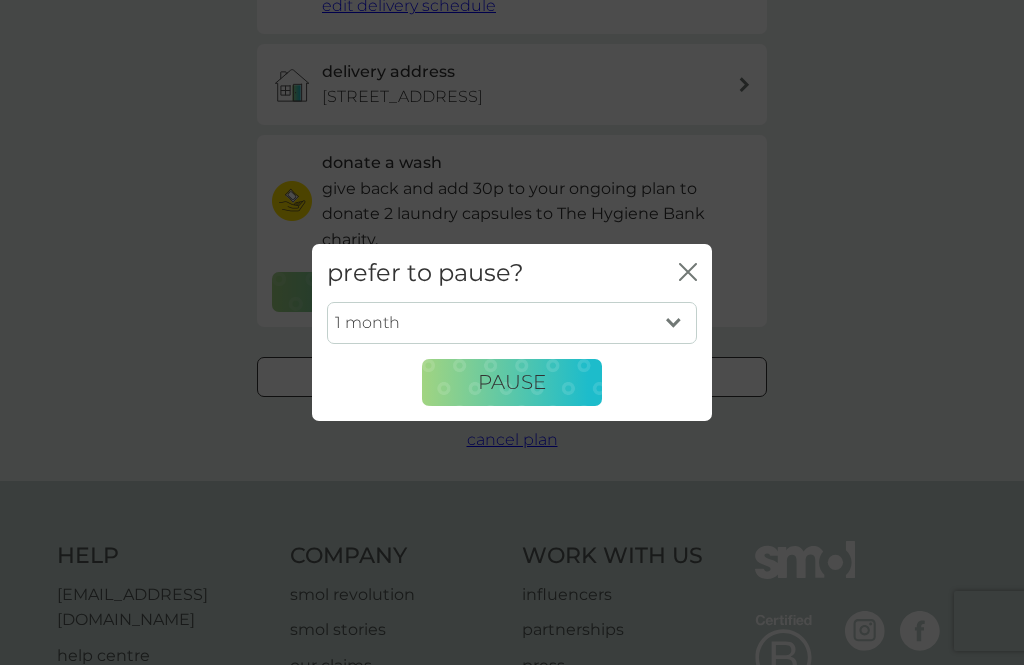 click on "1 month 2 months 3 months 4 months 5 months 6 months" at bounding box center [512, 323] 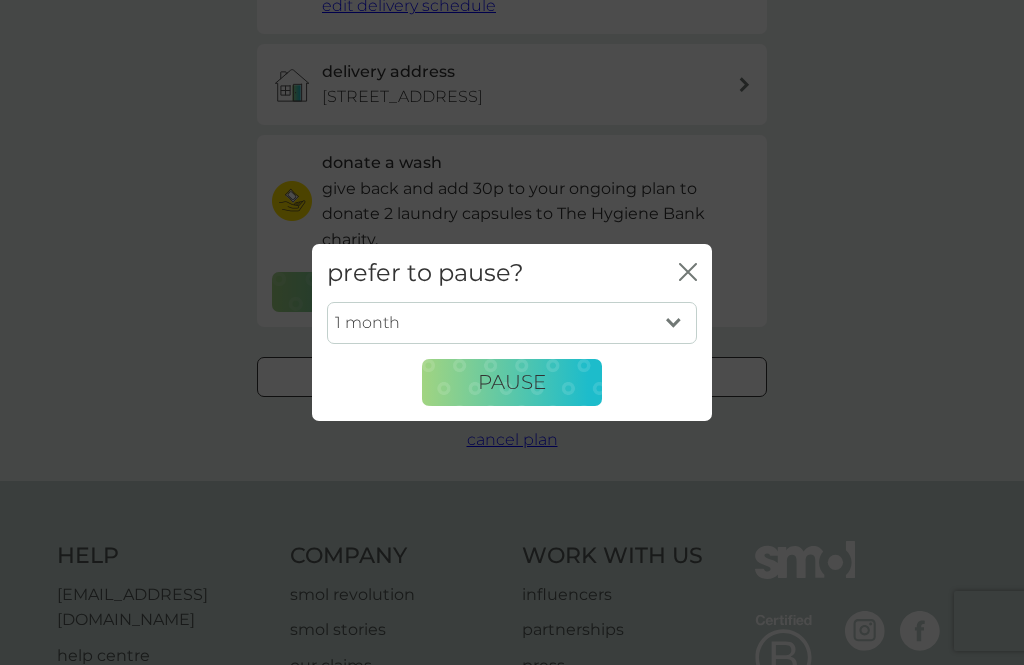 select on "3" 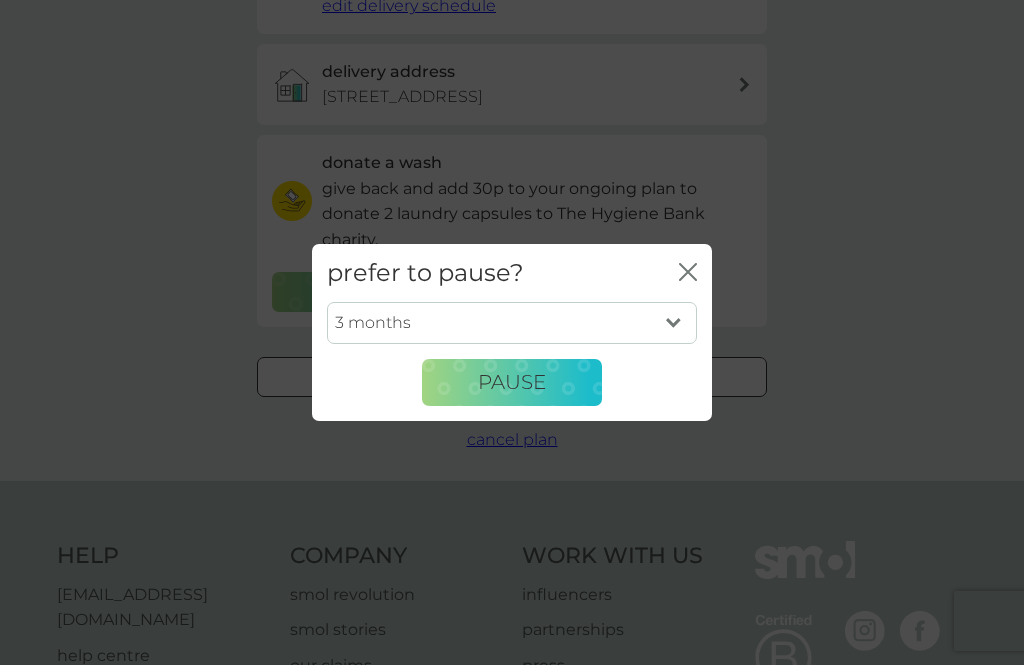click on "Pause" at bounding box center (512, 382) 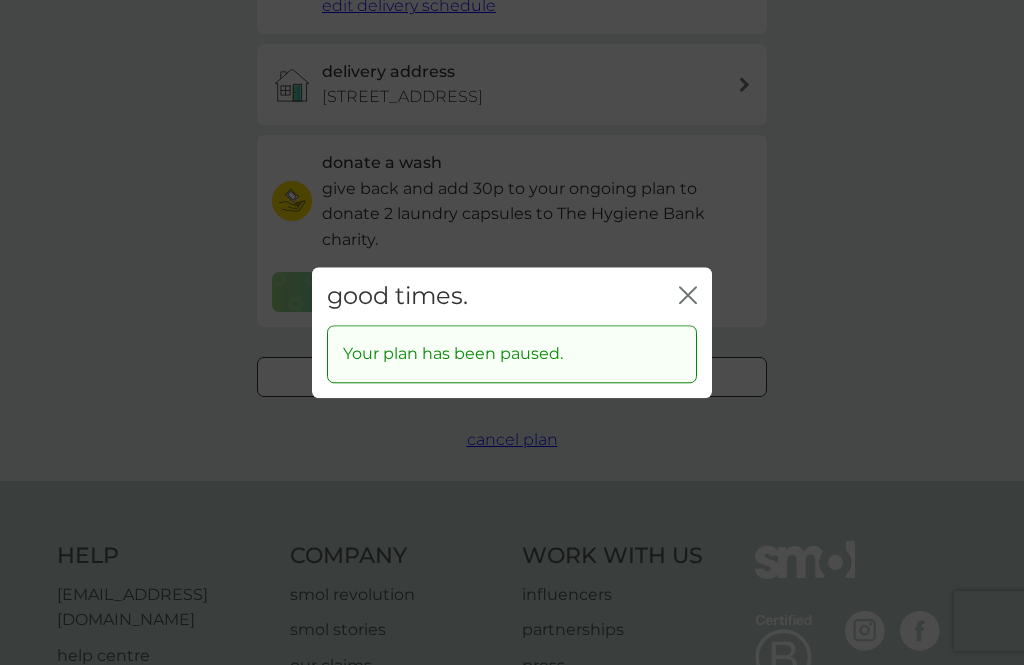 click on "close" 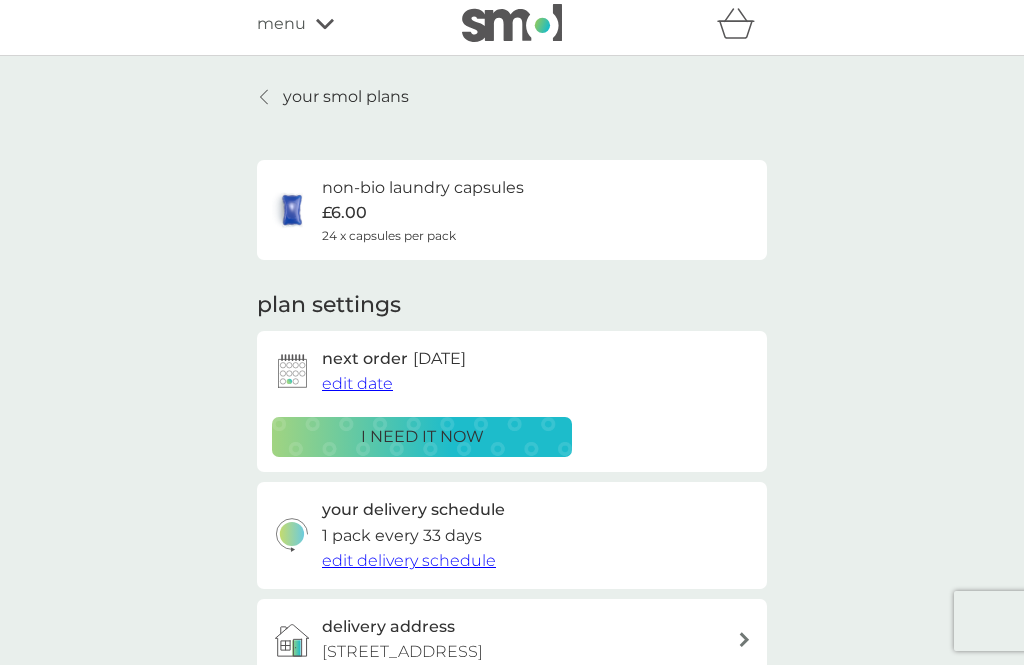 scroll, scrollTop: 0, scrollLeft: 0, axis: both 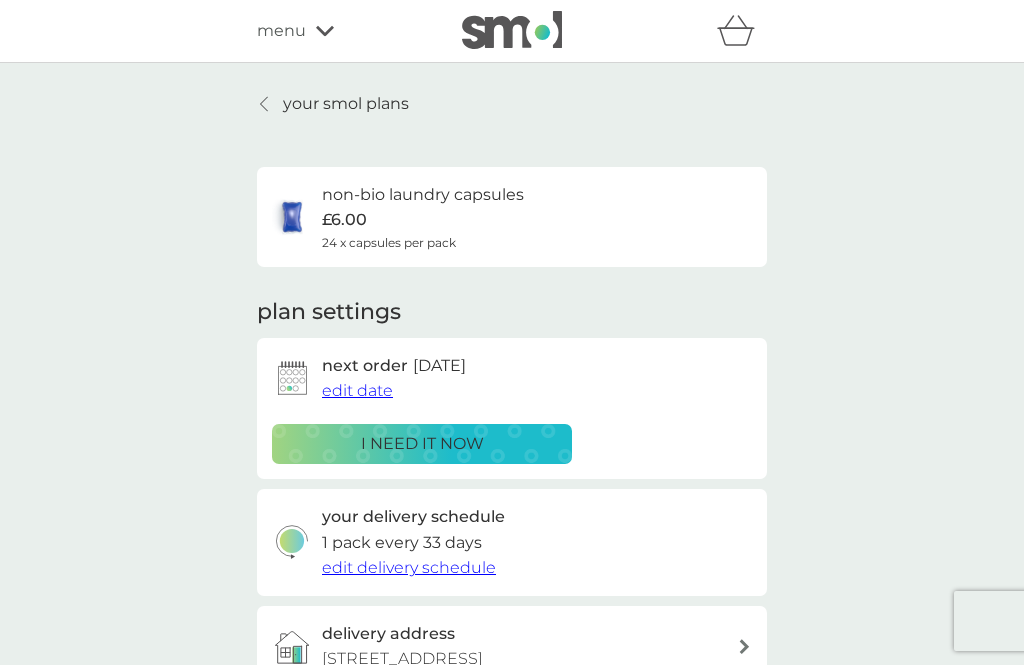 click on "your smol plans" at bounding box center [346, 104] 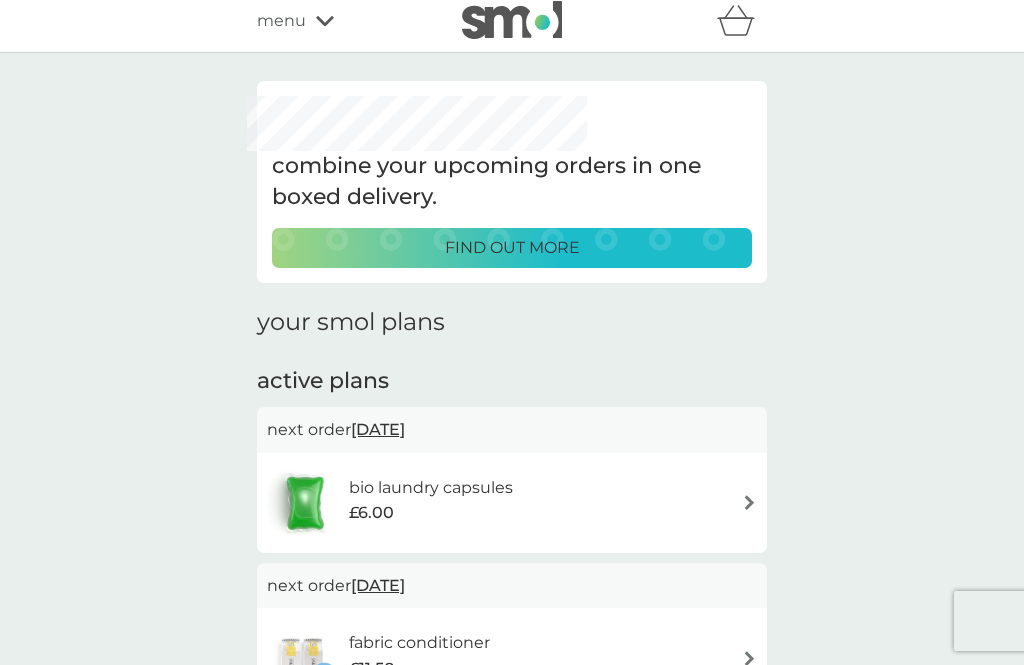 scroll, scrollTop: 0, scrollLeft: 0, axis: both 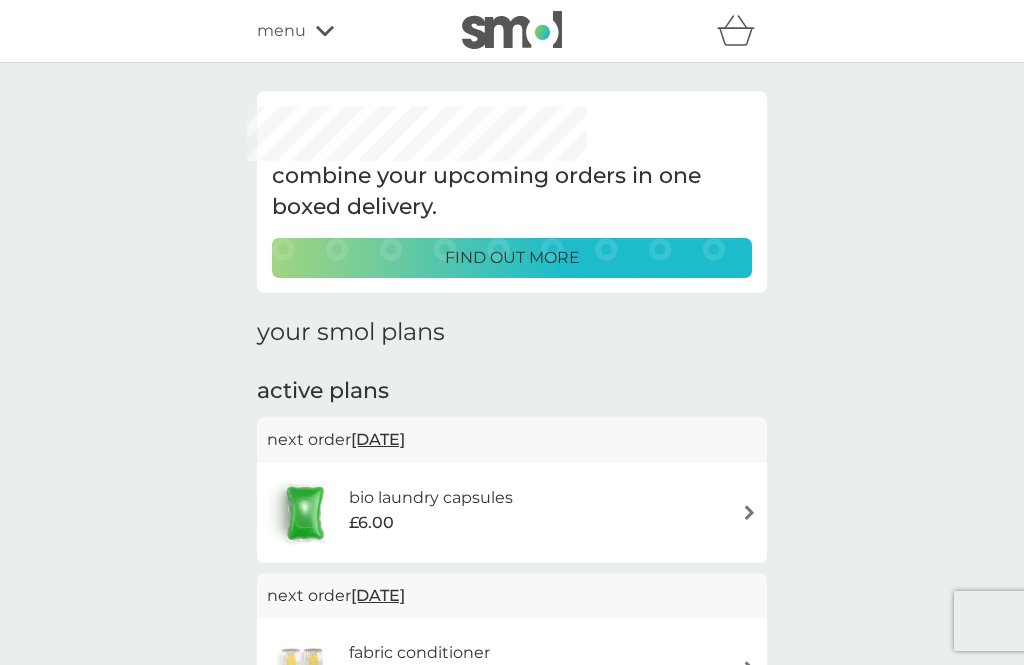 click on "menu" at bounding box center [342, 31] 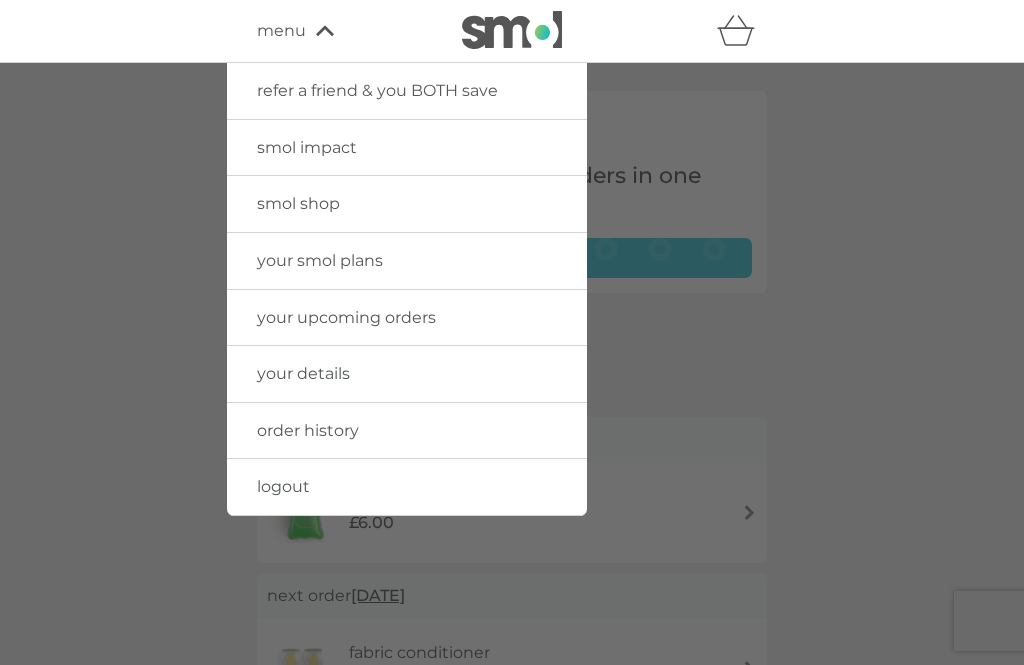click on "logout" at bounding box center (283, 486) 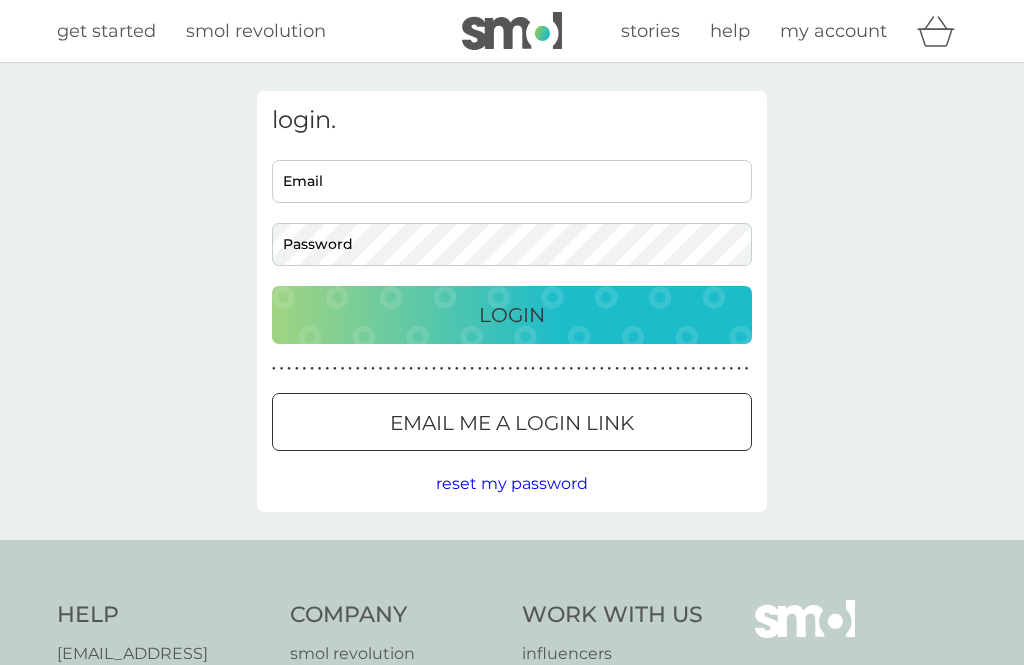scroll, scrollTop: 0, scrollLeft: 0, axis: both 